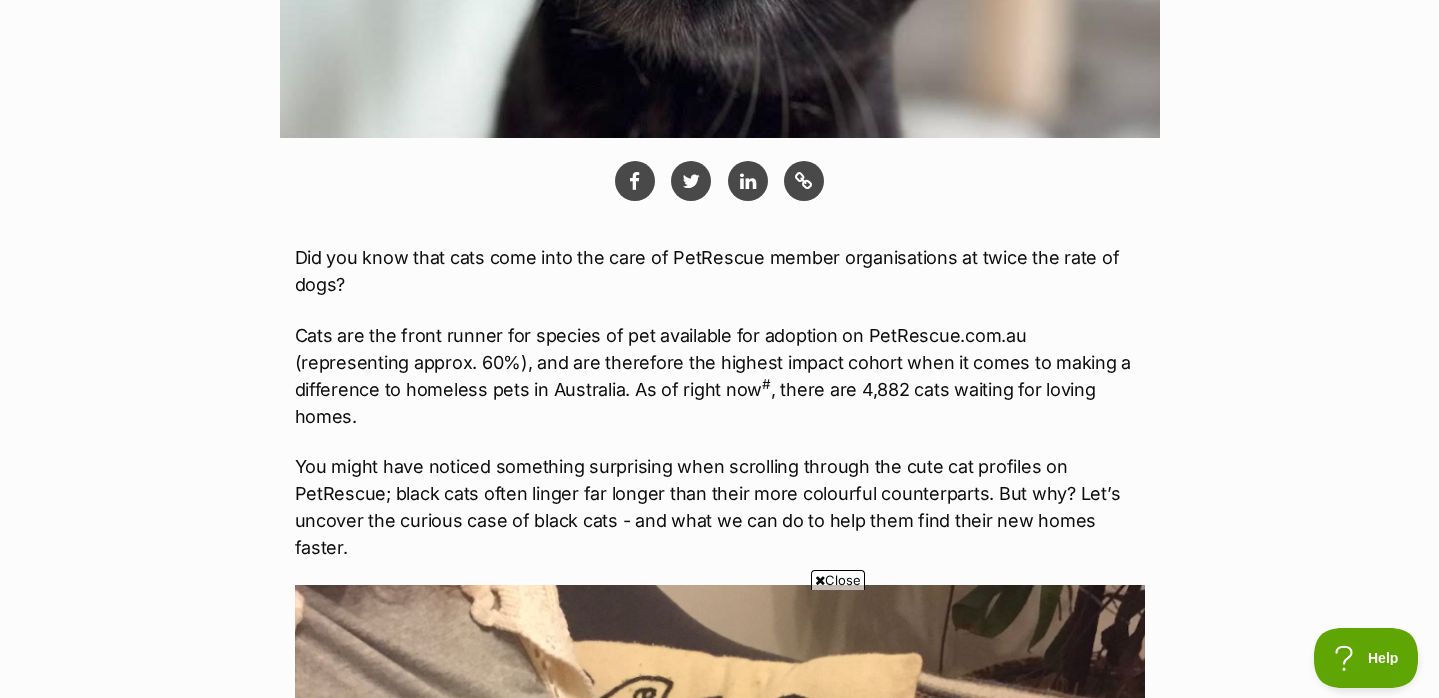 scroll, scrollTop: 0, scrollLeft: 0, axis: both 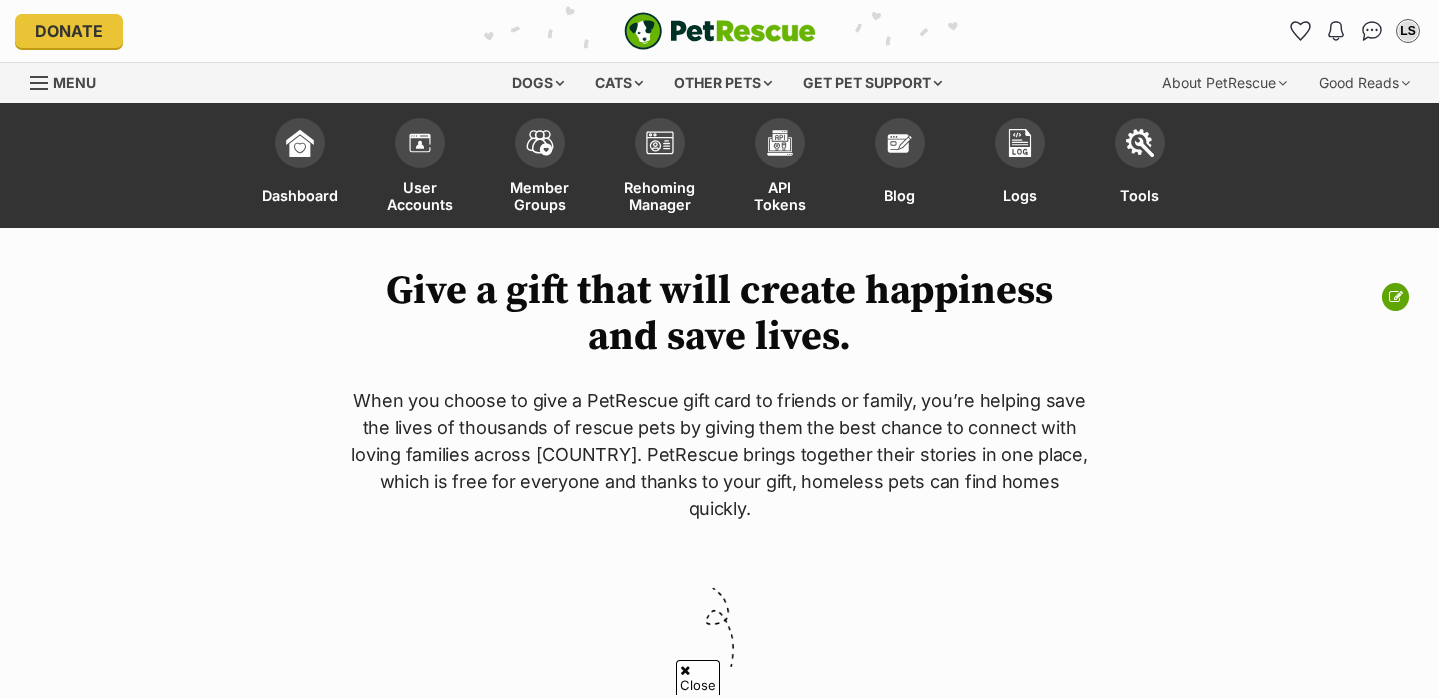 click at bounding box center [719, 4635] 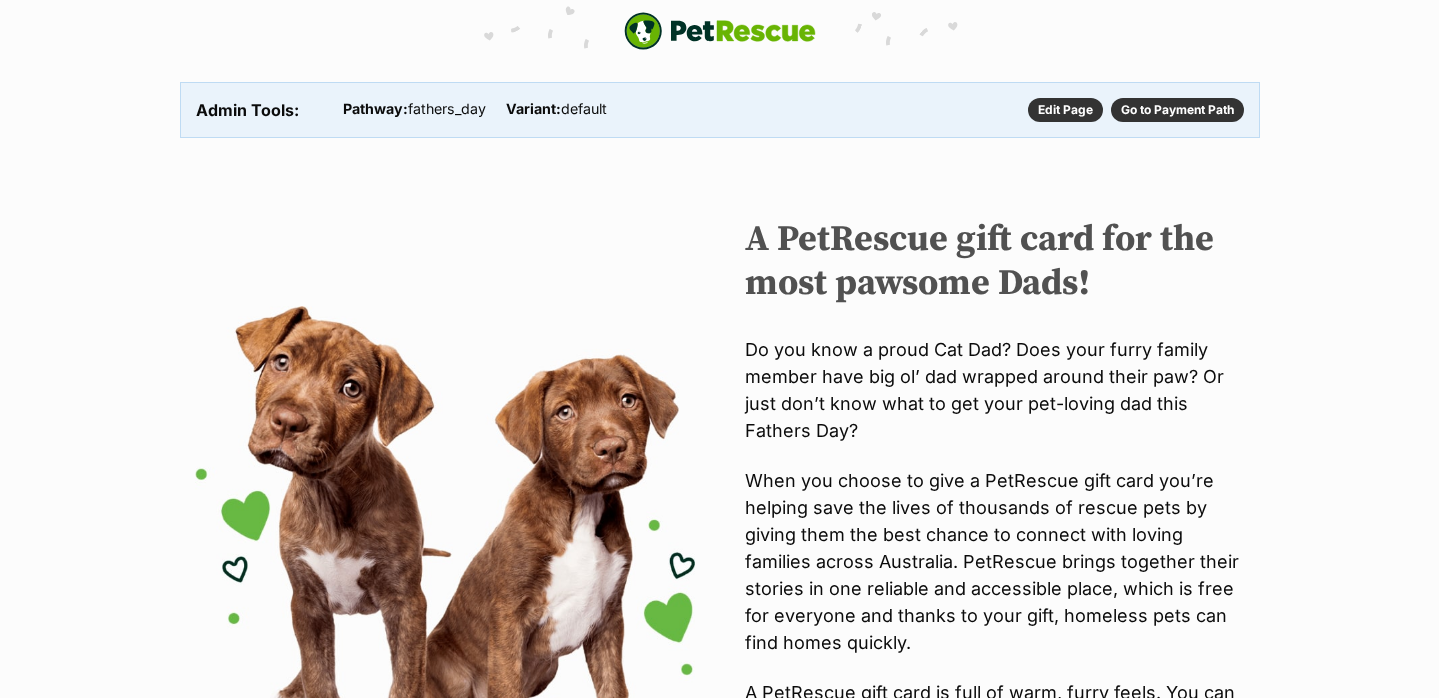scroll, scrollTop: 0, scrollLeft: 0, axis: both 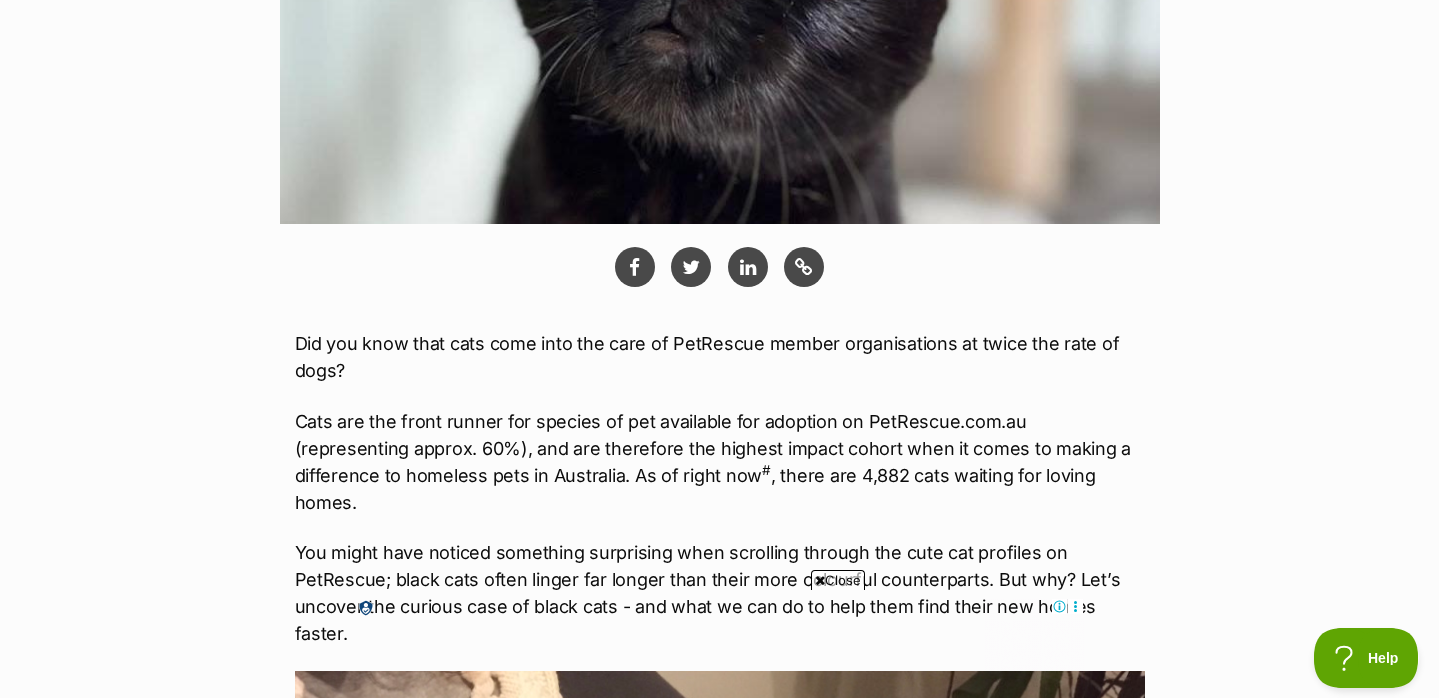drag, startPoint x: 285, startPoint y: 338, endPoint x: 412, endPoint y: 357, distance: 128.41339 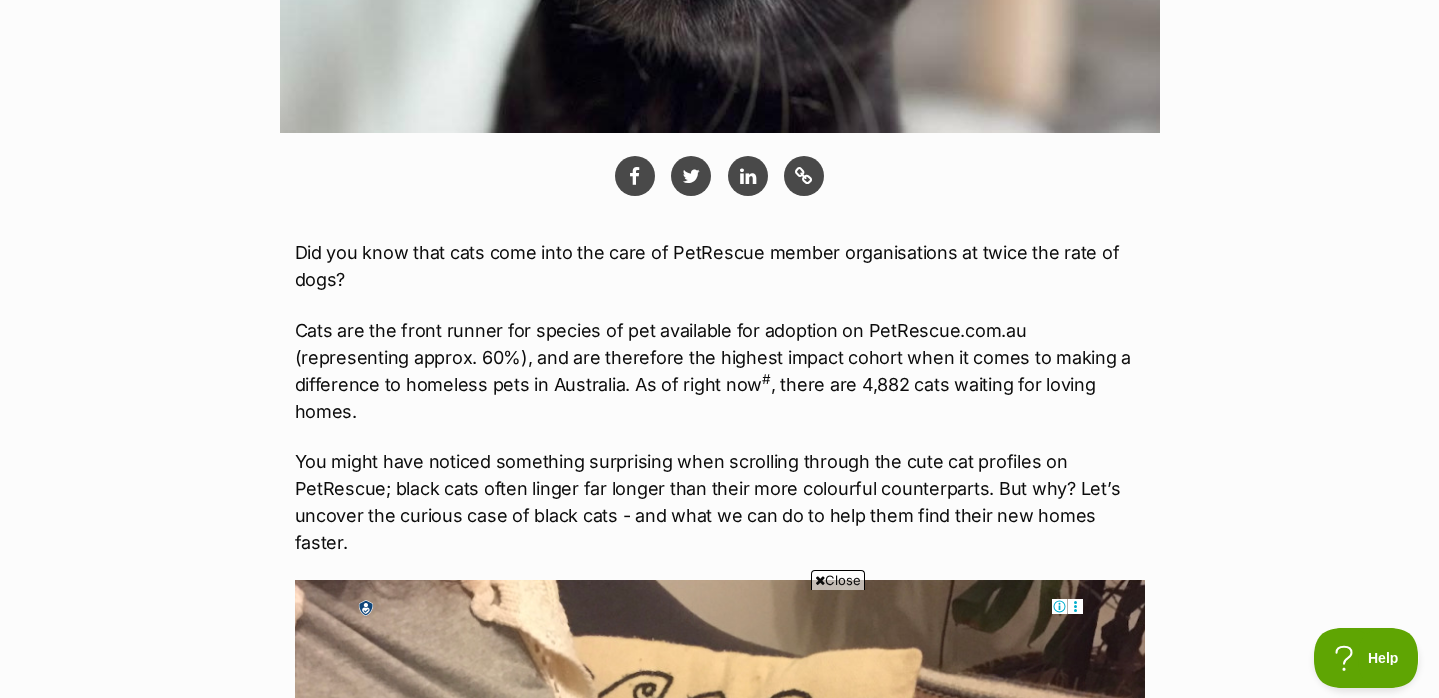 scroll, scrollTop: 1076, scrollLeft: 0, axis: vertical 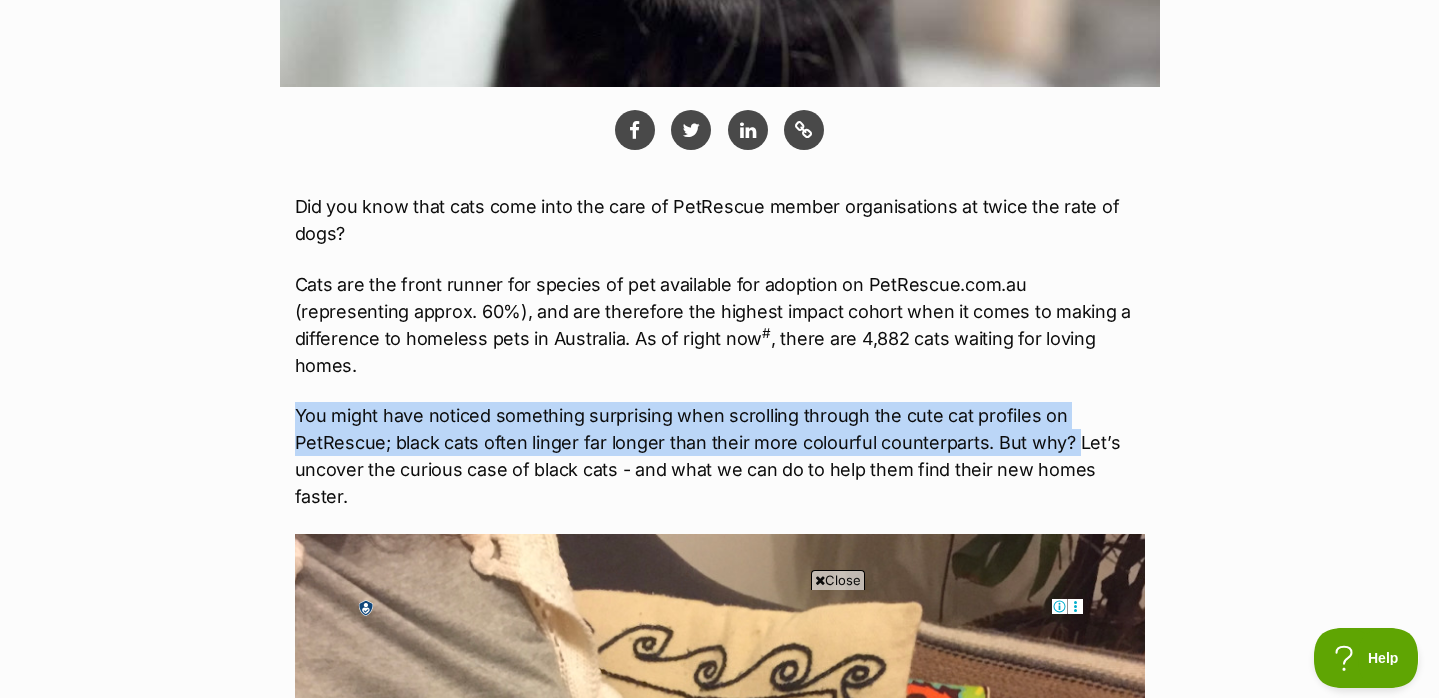 drag, startPoint x: 273, startPoint y: 378, endPoint x: 1071, endPoint y: 415, distance: 798.8573 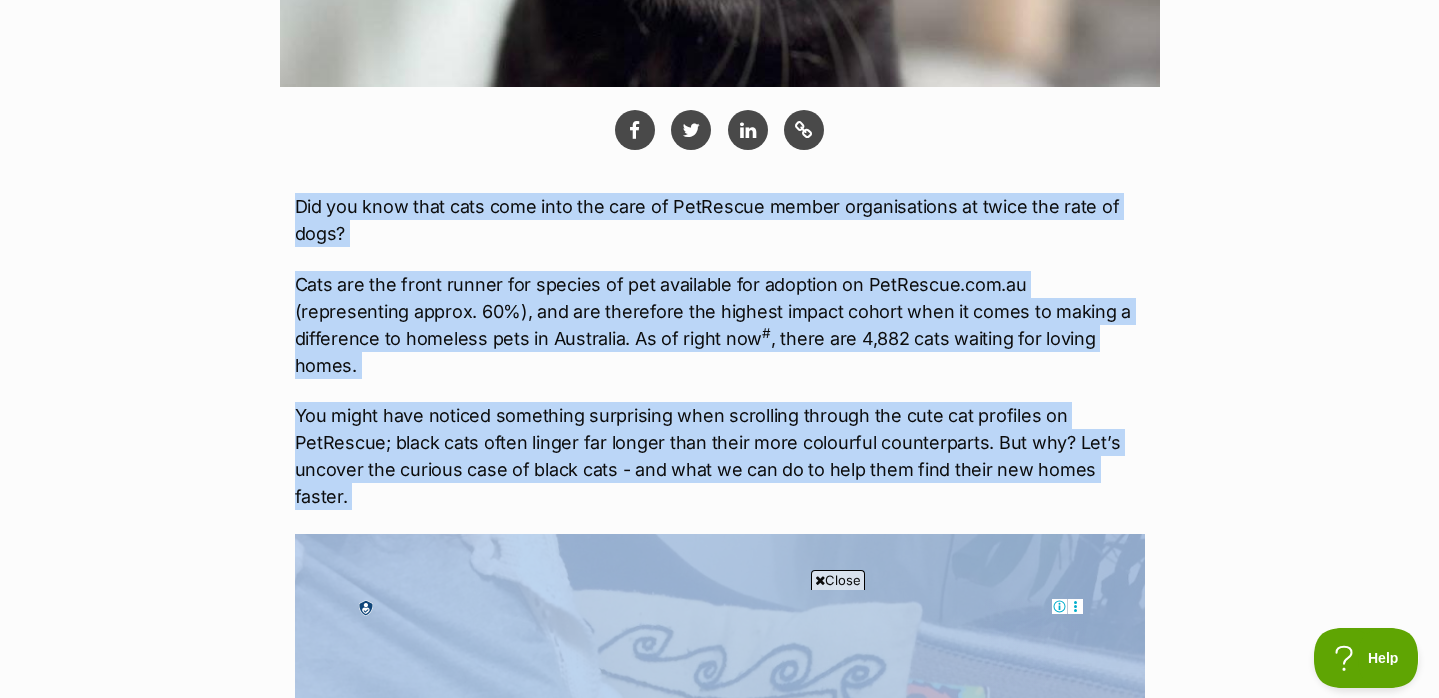 click on "You might have noticed something surprising when scrolling through the cute cat profiles on PetRescue; black cats often linger far longer than their more colourful counterparts. But why? Let’s uncover the curious case of black cats - and what we can do to help them find their new homes faster." at bounding box center [720, 456] 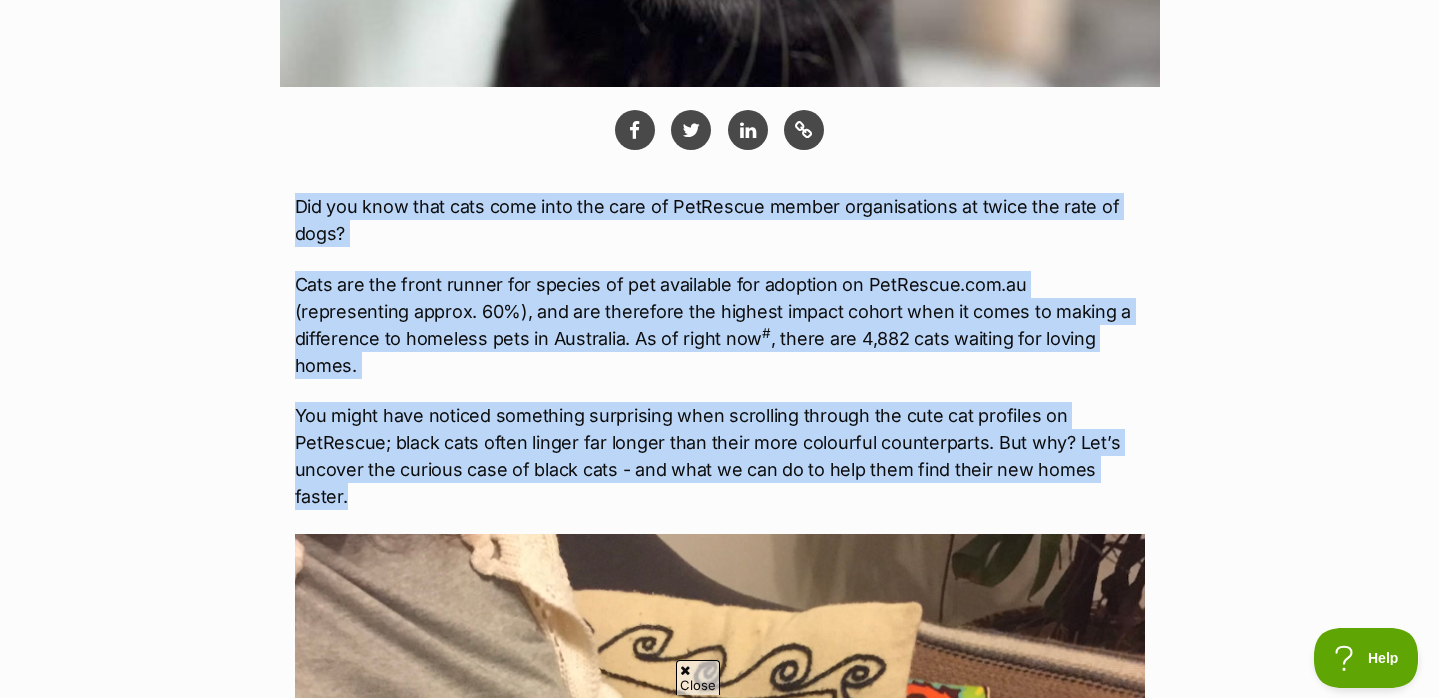 drag, startPoint x: 1148, startPoint y: 441, endPoint x: 280, endPoint y: 200, distance: 900.8357 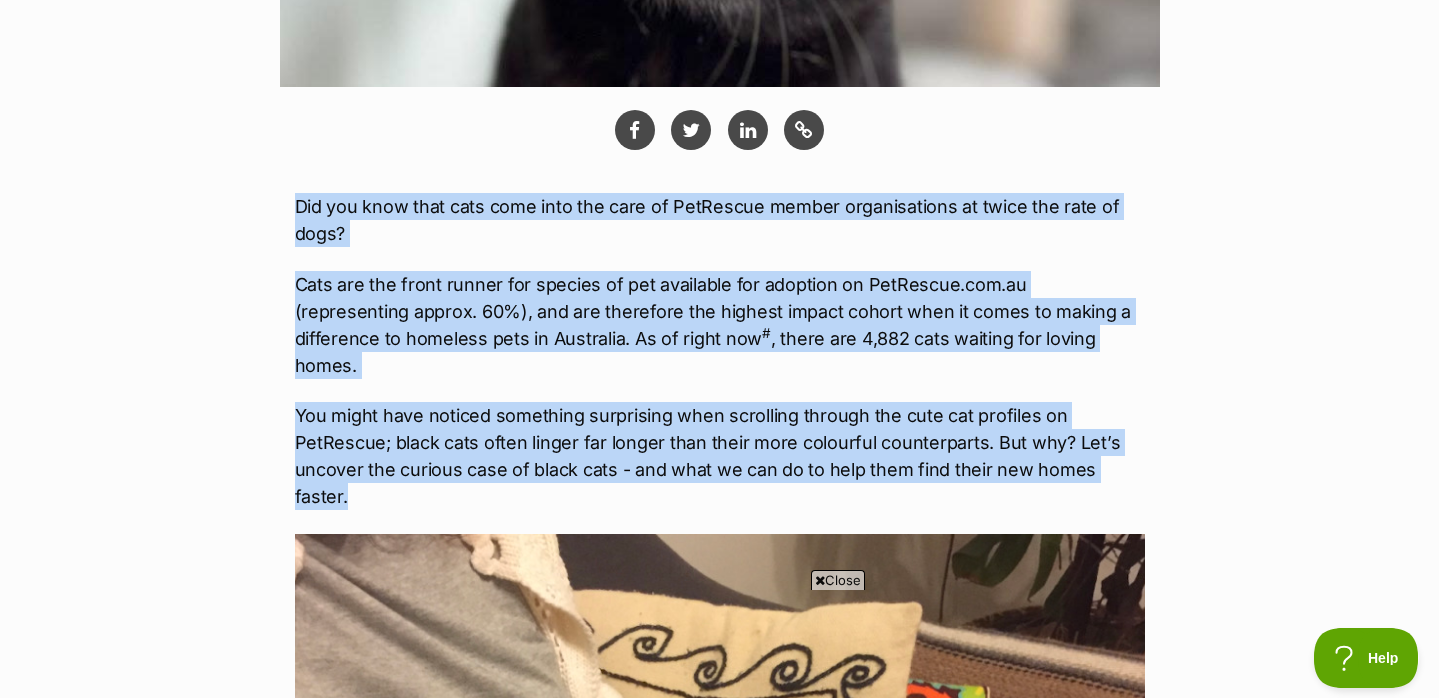 scroll, scrollTop: 0, scrollLeft: 0, axis: both 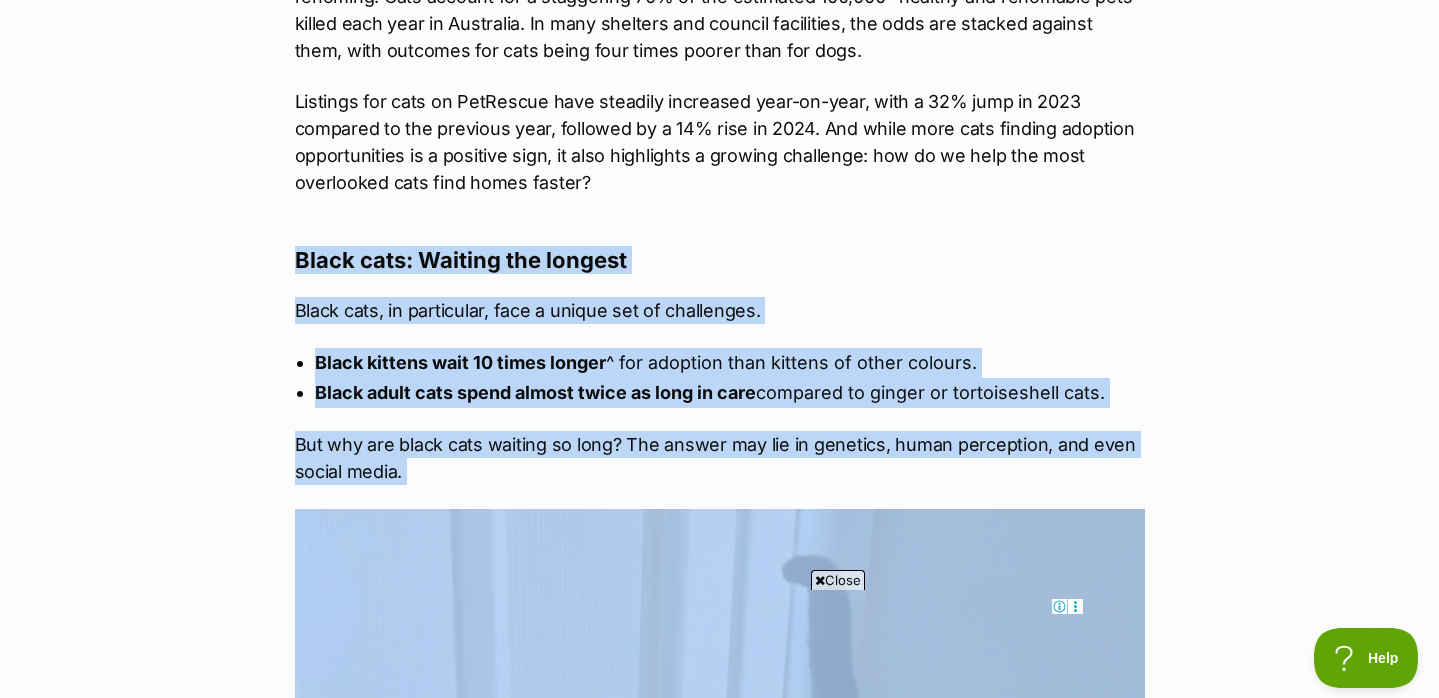 drag, startPoint x: 297, startPoint y: 197, endPoint x: 522, endPoint y: 451, distance: 339.32434 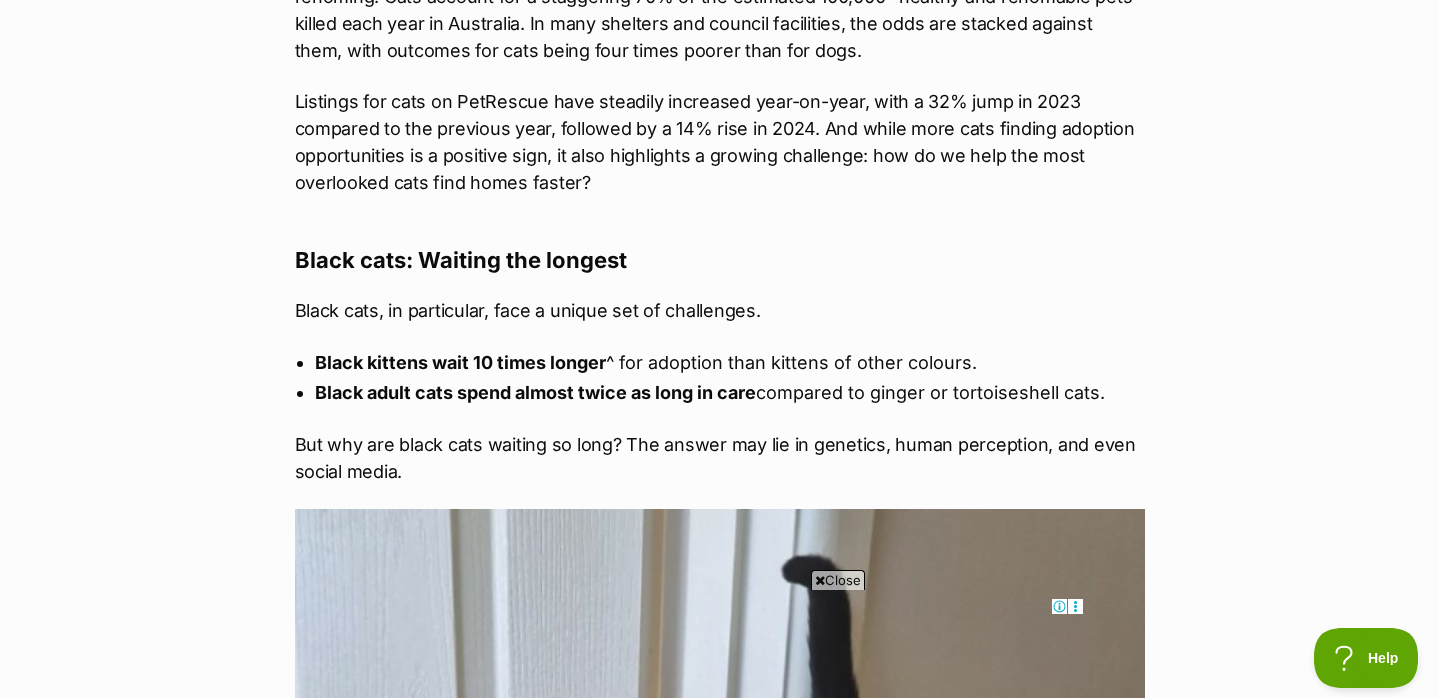 click on "Did you know that cats come into the care of PetRescue member organisations at twice the rate of dogs?
Cats are the front runner for species of pet available for adoption on PetRescue.com.au (representing approx. 60%), and are therefore the highest impact cohort when it comes to making a difference to homeless pets in Australia. As of right now # , there are 4,882 cats waiting for loving homes.
You might have noticed something surprising when scrolling through the cute cat profiles on PetRescue; black cats often linger far longer than their more colourful counterparts. But why? Let’s uncover the curious case of black cats - and what we can do to help them find their new homes faster.
Susan, looking for love via Home2Home
The bigger picture: Cats are at higher risk
Black cats: Waiting the longest
Black cats, in particular, face a unique set of challenges.
Black kittens wait 10 times longer ^ for adoption than kittens of other colours." at bounding box center (720, 1608) 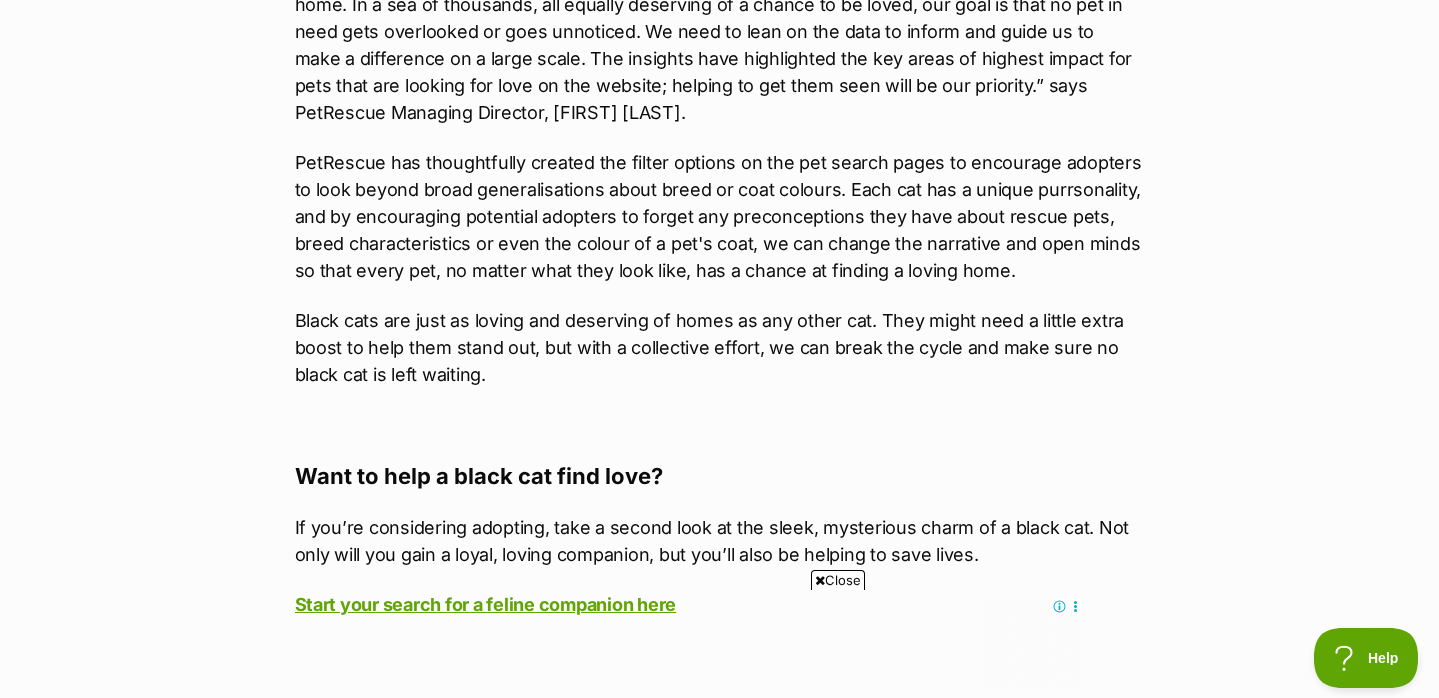 scroll, scrollTop: 0, scrollLeft: 0, axis: both 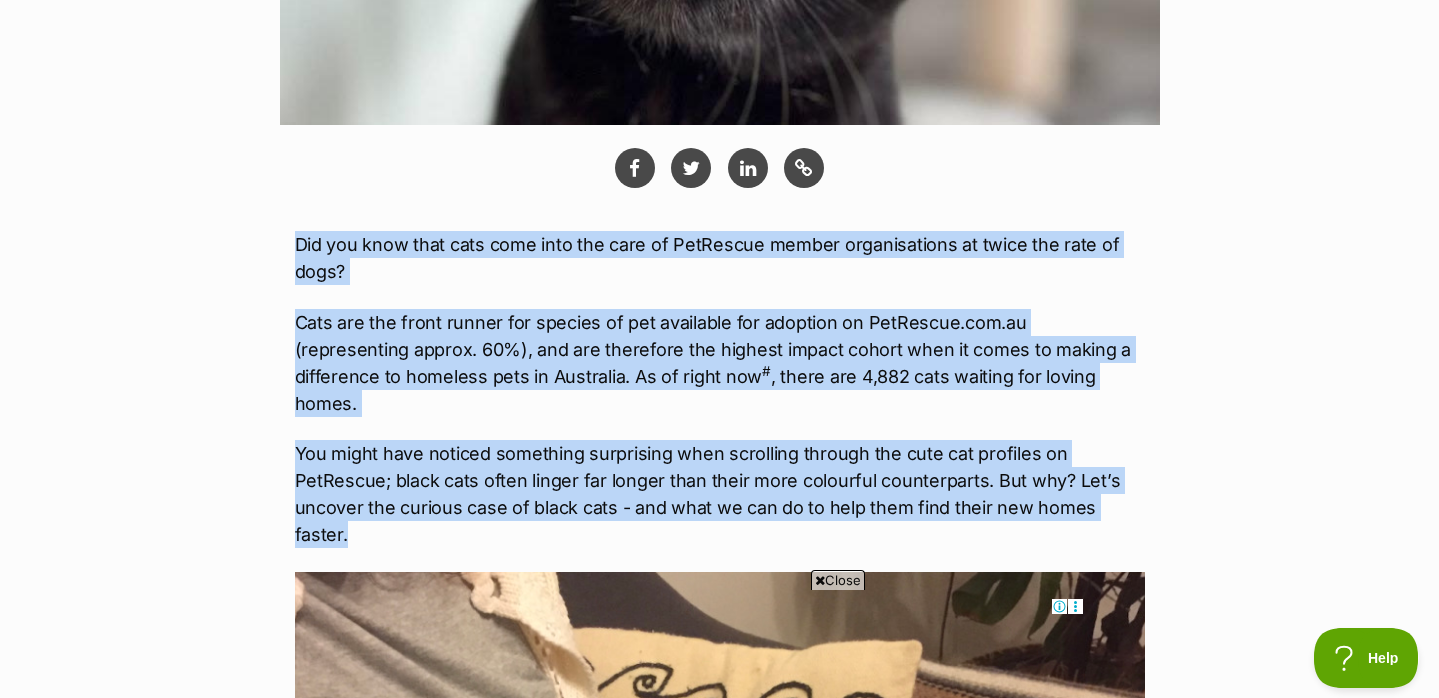 drag, startPoint x: 282, startPoint y: 239, endPoint x: 1184, endPoint y: 482, distance: 934.159 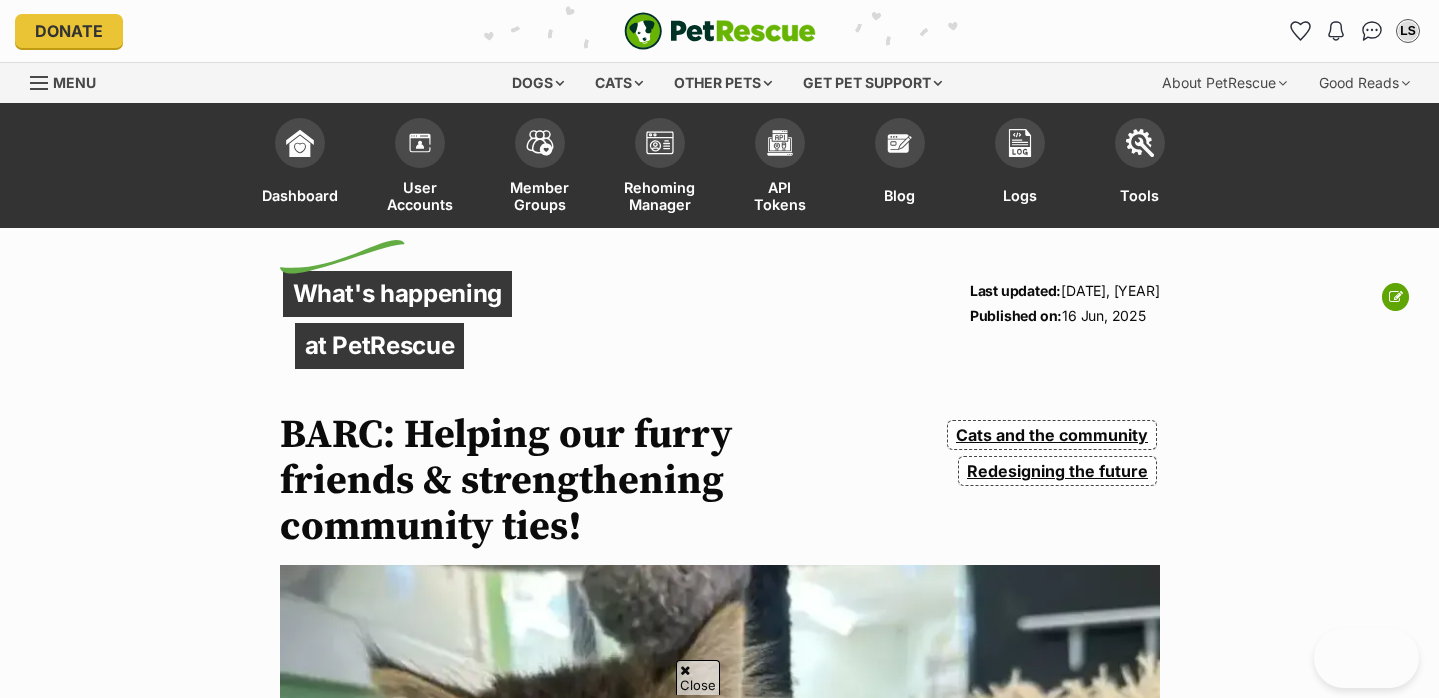 scroll, scrollTop: 2677, scrollLeft: 0, axis: vertical 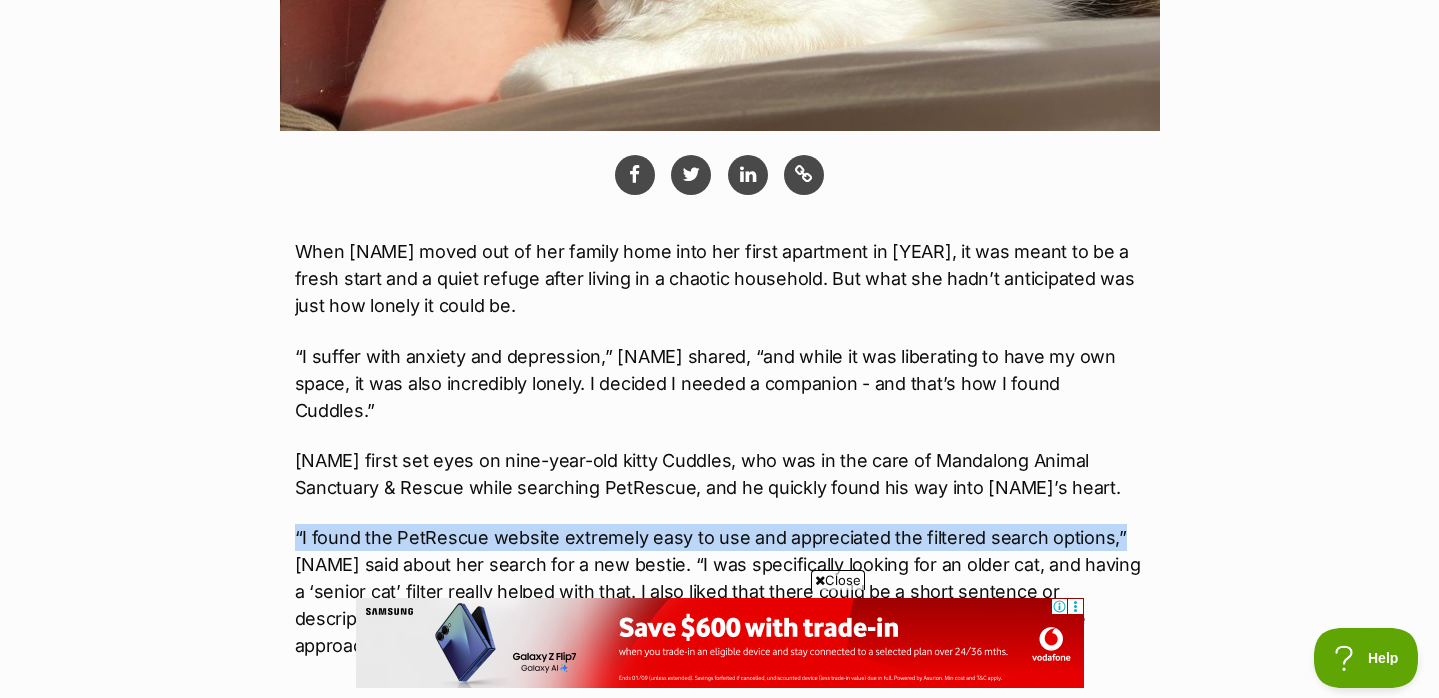 drag, startPoint x: 290, startPoint y: 511, endPoint x: 1117, endPoint y: 506, distance: 827.01514 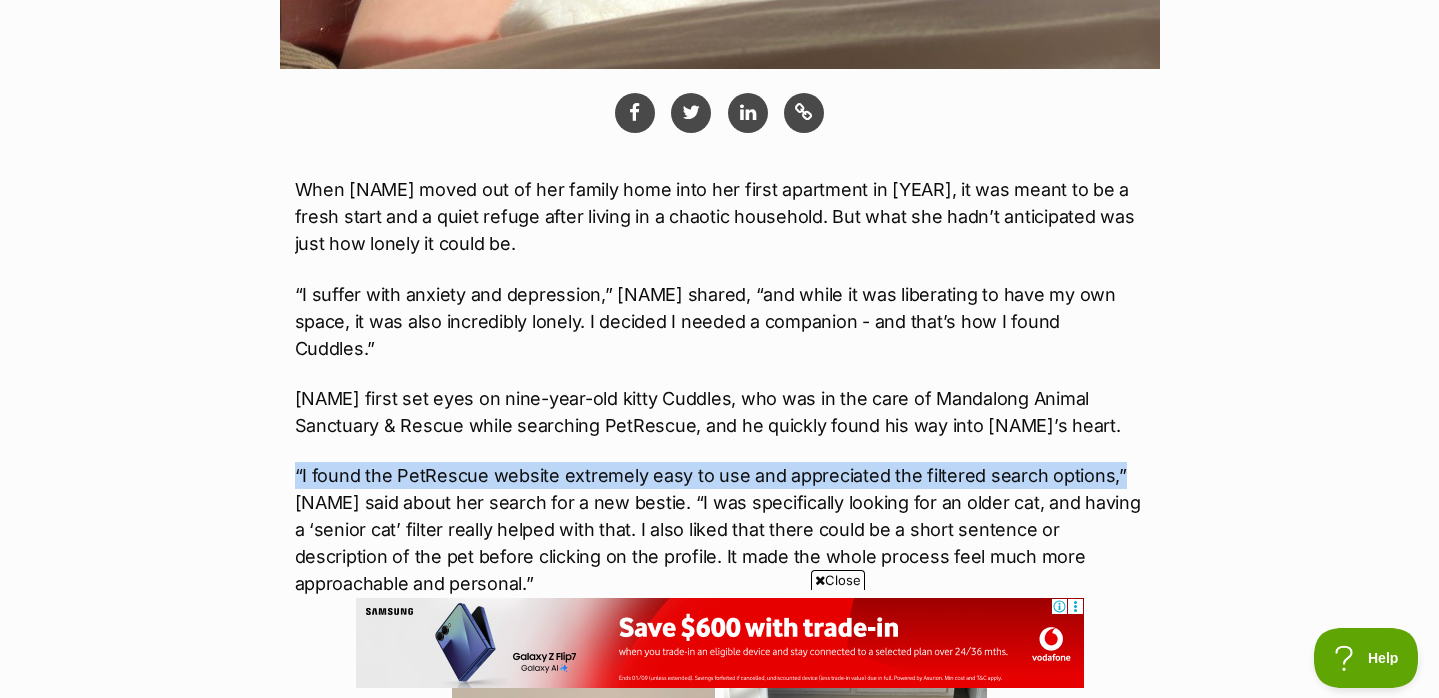 scroll, scrollTop: 1055, scrollLeft: 0, axis: vertical 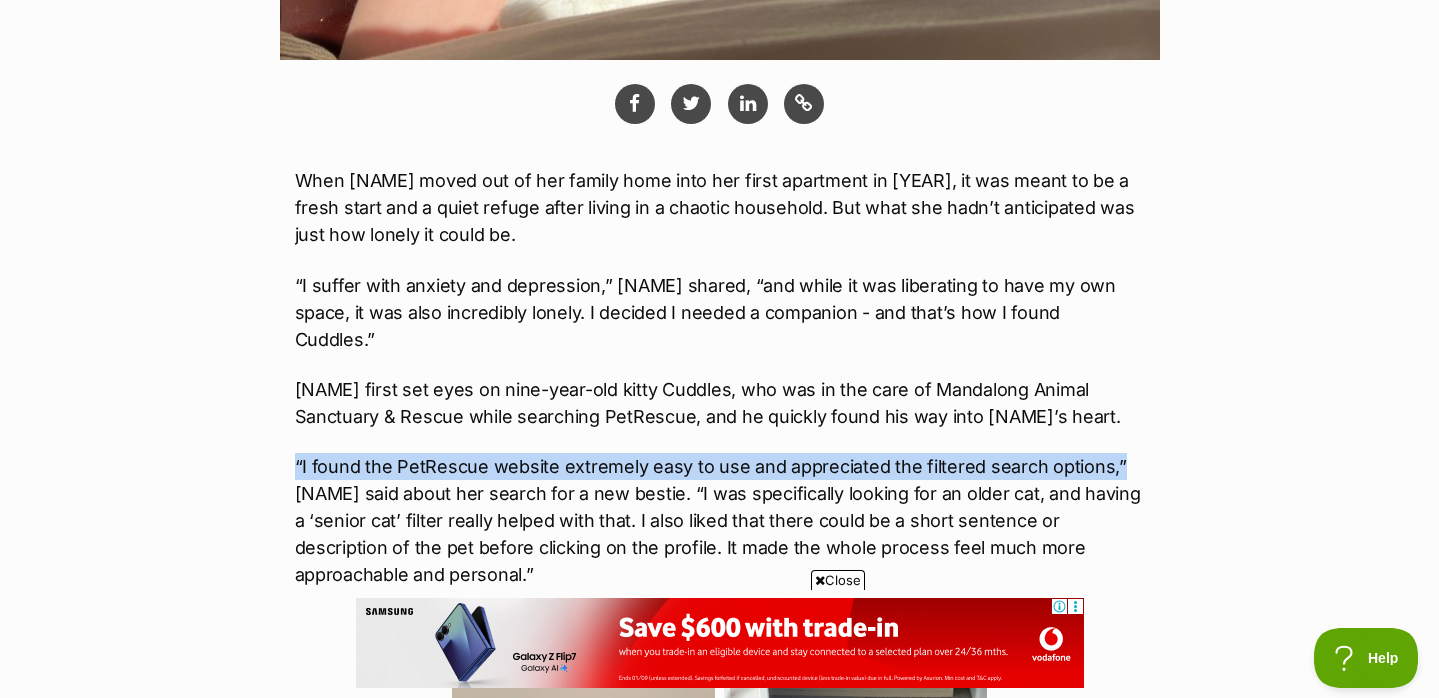 click on "“I found the PetRescue website extremely easy to use and appreciated the filtered search options,” [NAME] said about her search for a new bestie. “I was specifically looking for an older cat, and having a ‘senior cat’ filter really helped with that. I also liked that there could be a short sentence or description of the pet before clicking on the profile. It made the whole process feel much more approachable and personal.”" at bounding box center (720, 520) 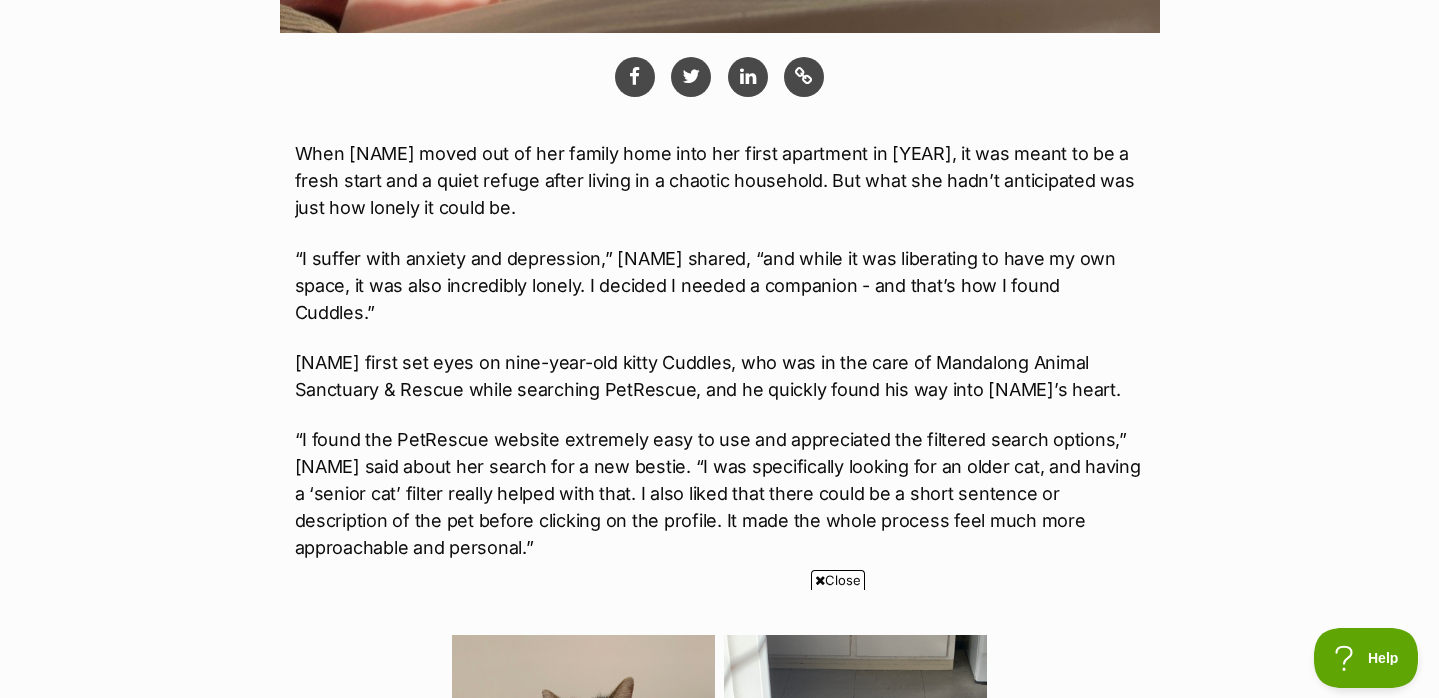 scroll, scrollTop: 0, scrollLeft: 0, axis: both 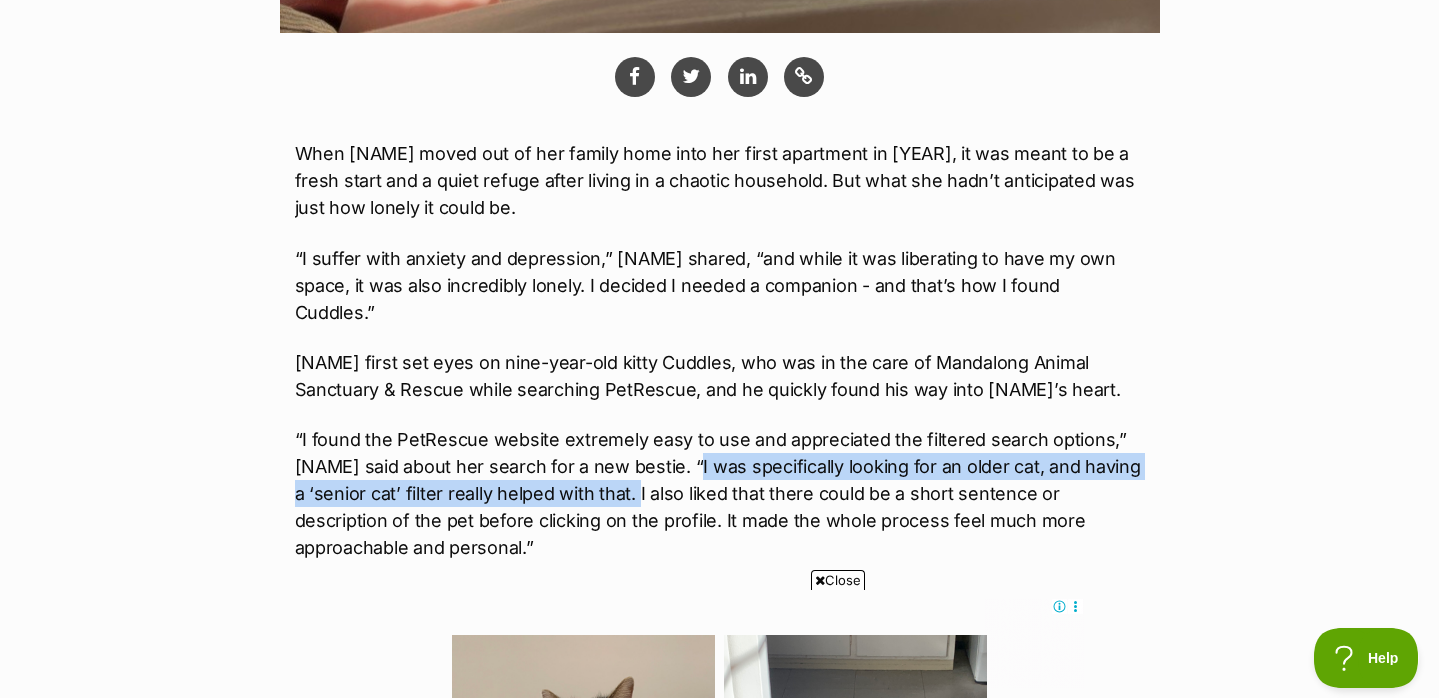 drag, startPoint x: 691, startPoint y: 436, endPoint x: 631, endPoint y: 466, distance: 67.08204 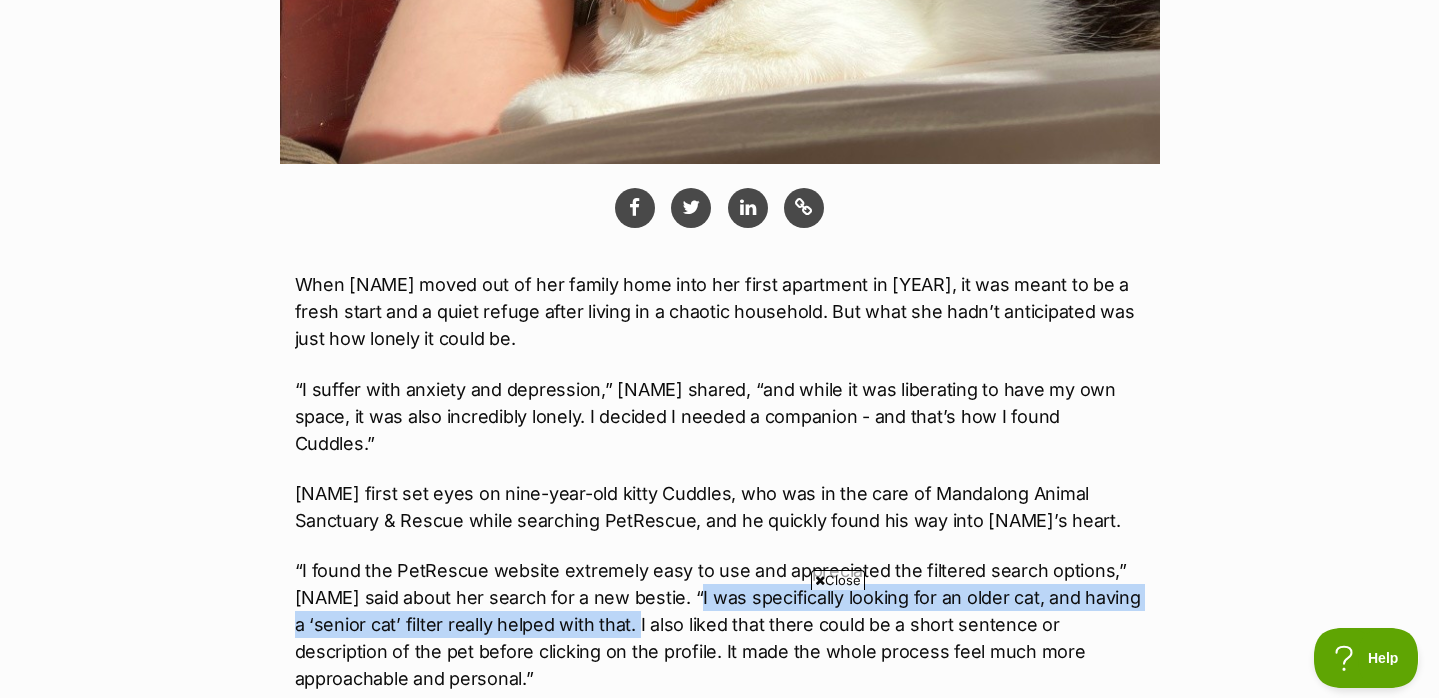 scroll, scrollTop: 0, scrollLeft: 0, axis: both 